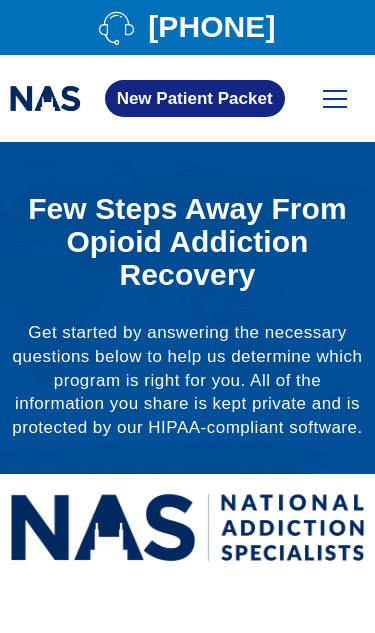 scroll, scrollTop: 0, scrollLeft: 0, axis: both 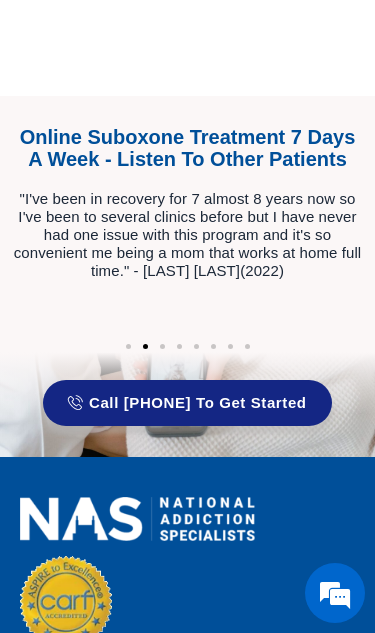click at bounding box center (335, 593) 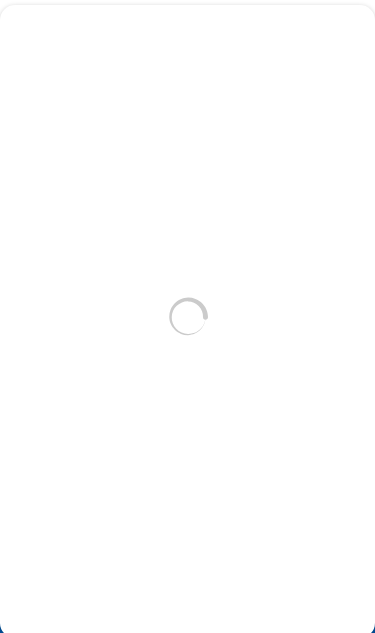scroll, scrollTop: 0, scrollLeft: 0, axis: both 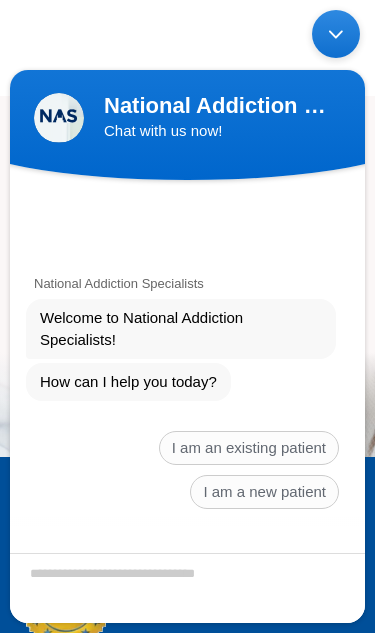 click on "I am a new patient" at bounding box center (264, 492) 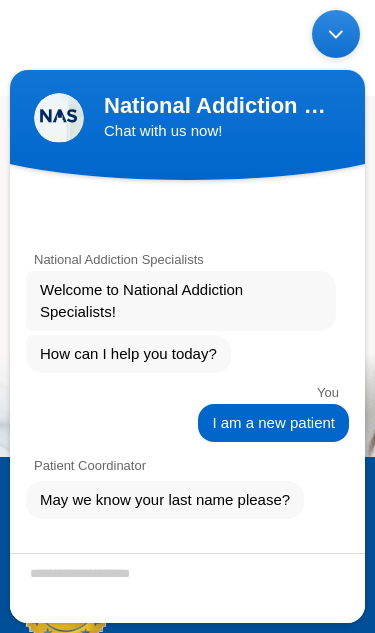 click at bounding box center [187, 588] 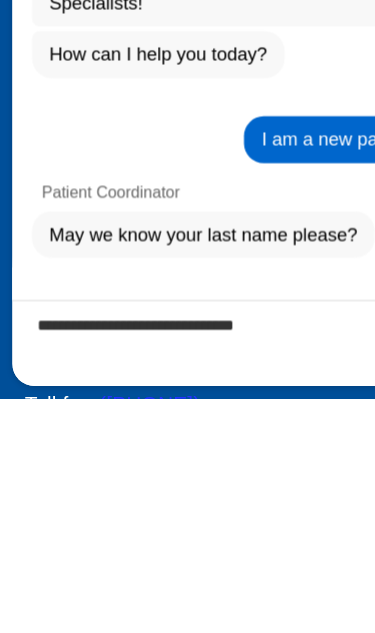 type on "**********" 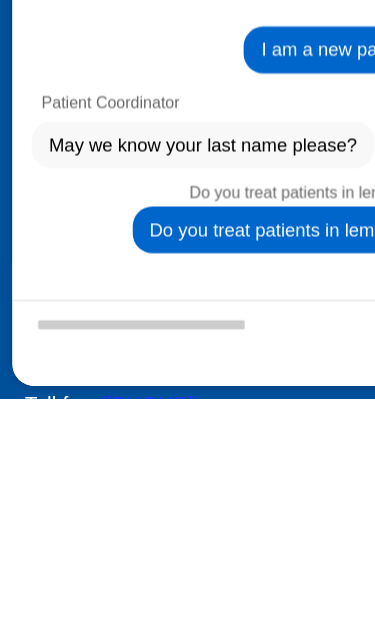 scroll, scrollTop: 155, scrollLeft: 0, axis: vertical 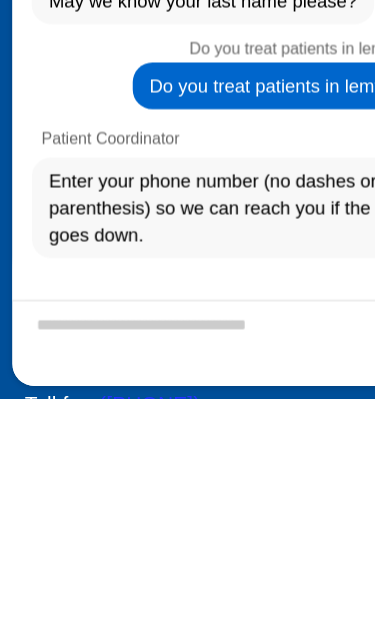 click at bounding box center [187, 207] 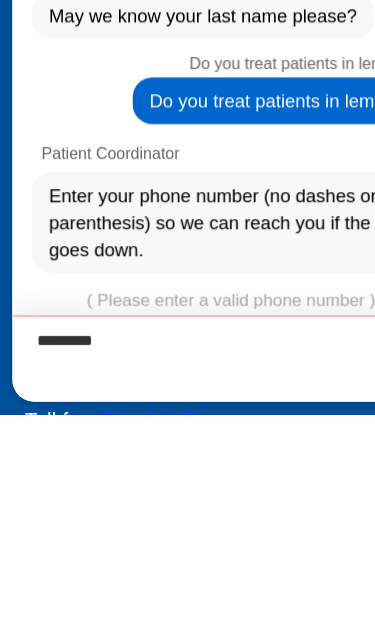 click on "*********" at bounding box center (187, 223) 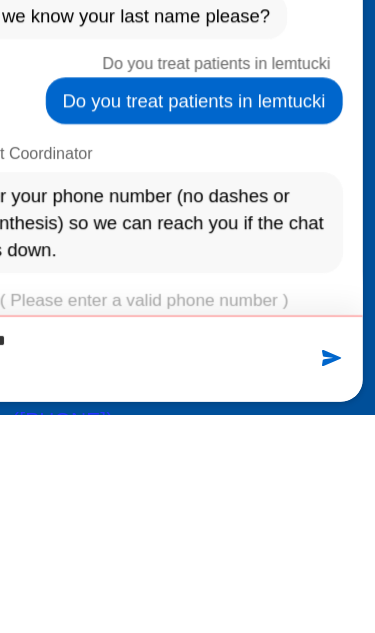 click on "*********" at bounding box center (100, 223) 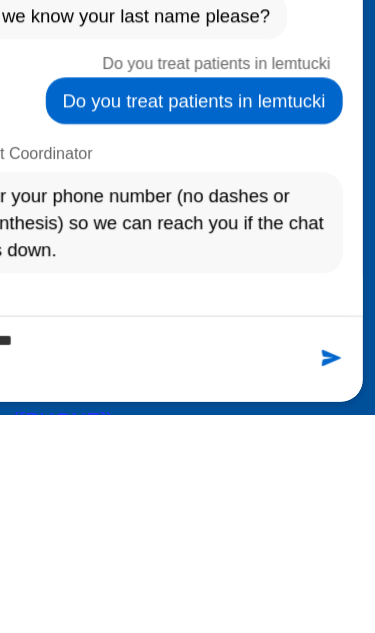 click on "**********" at bounding box center (100, 223) 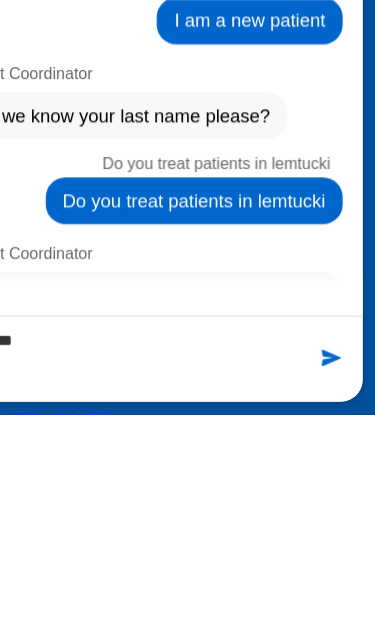 scroll, scrollTop: 66, scrollLeft: 0, axis: vertical 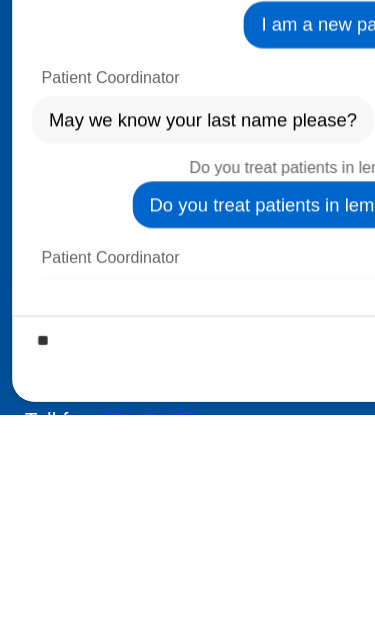 type on "*" 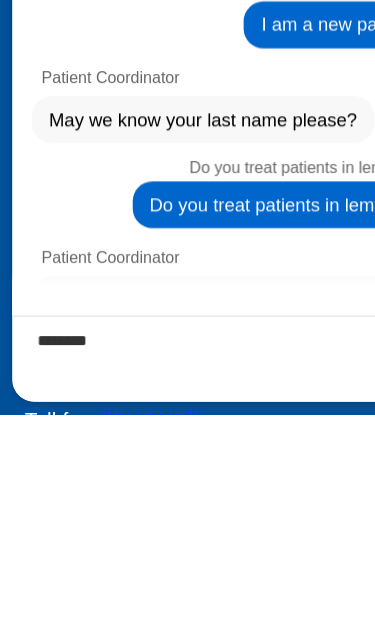 click on "Patient Coordinator" at bounding box center [187, 136] 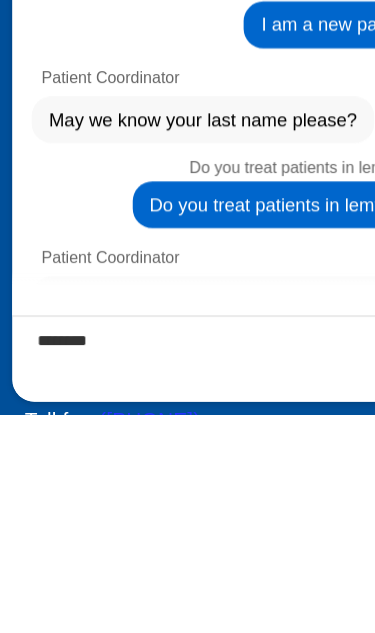 scroll, scrollTop: 2483, scrollLeft: 0, axis: vertical 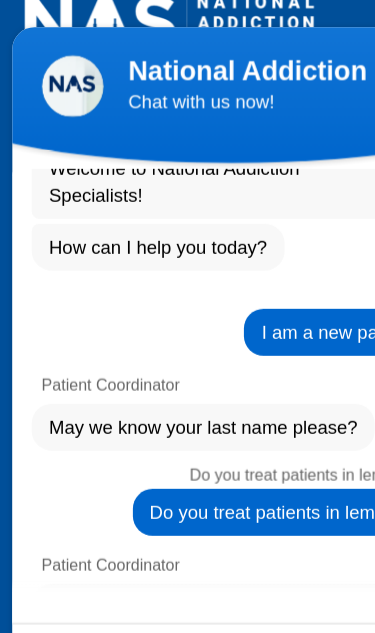 click at bounding box center (142, 469) 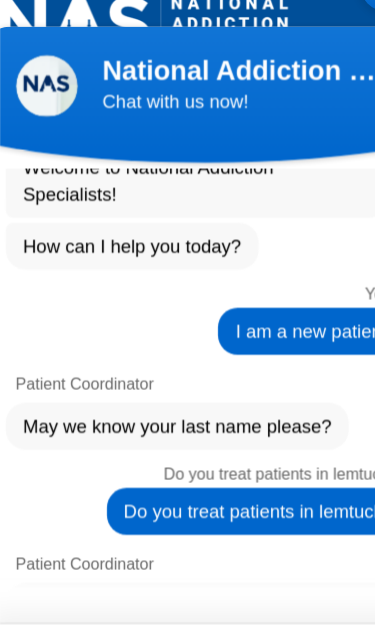 click on "*******" at bounding box center [162, 529] 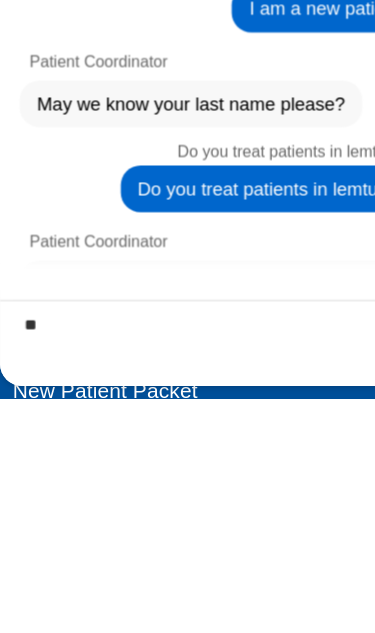 type on "*" 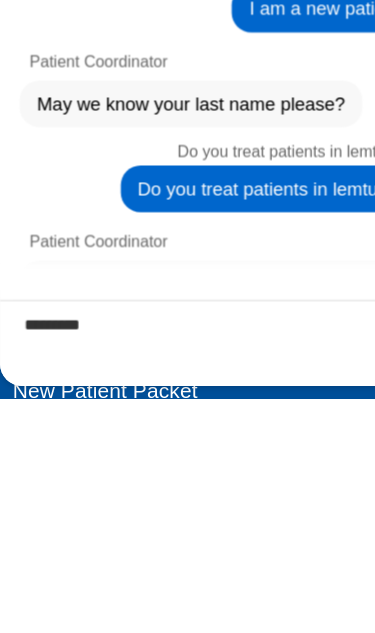type on "**********" 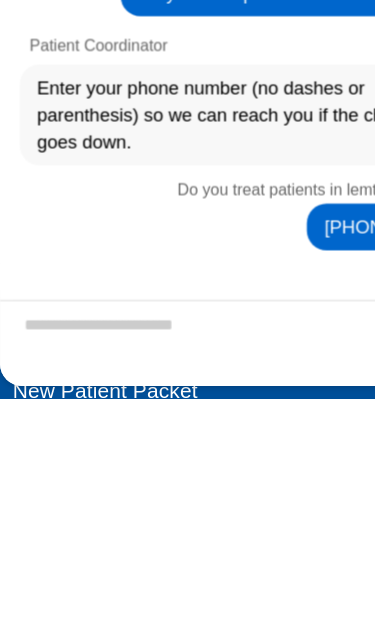 scroll, scrollTop: 303, scrollLeft: 0, axis: vertical 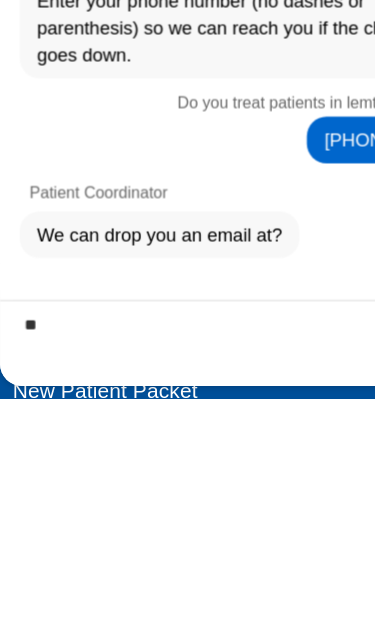 type on "*" 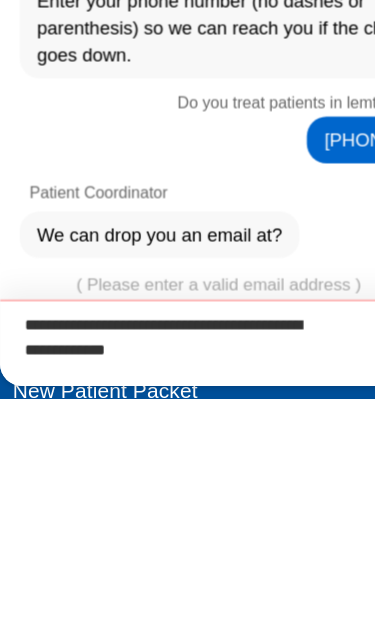 click on "**********" at bounding box center (175, 207) 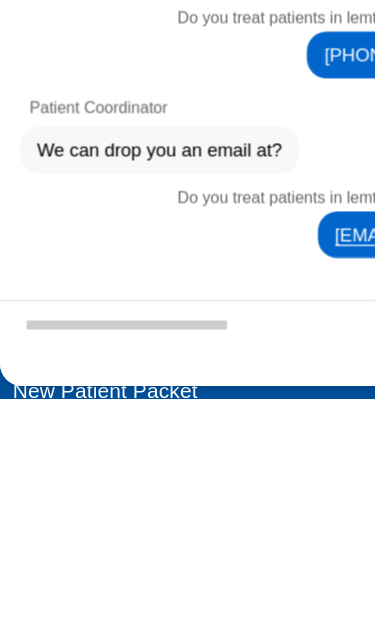 scroll, scrollTop: 440, scrollLeft: 0, axis: vertical 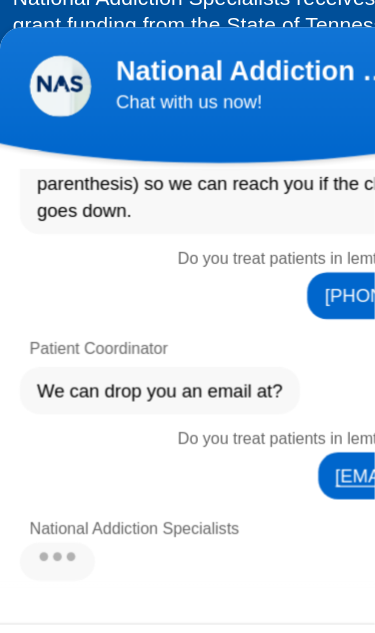 click on "National Addiction Specialists" at bounding box center (175, 429) 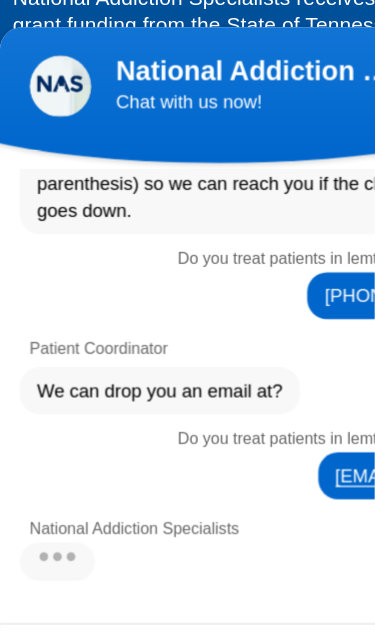 click at bounding box center (175, 529) 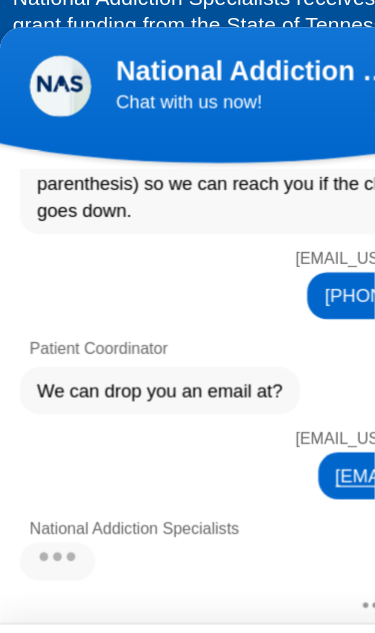 scroll, scrollTop: 2979, scrollLeft: 0, axis: vertical 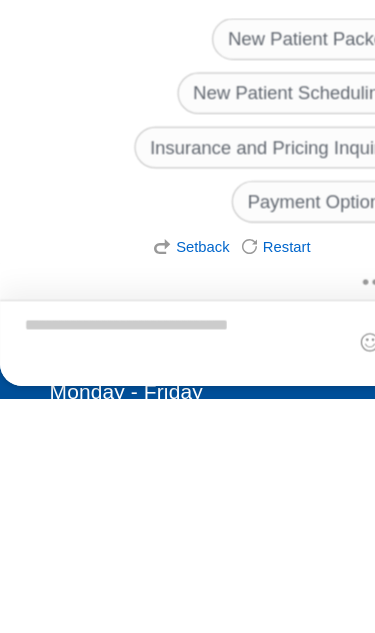click at bounding box center [175, 207] 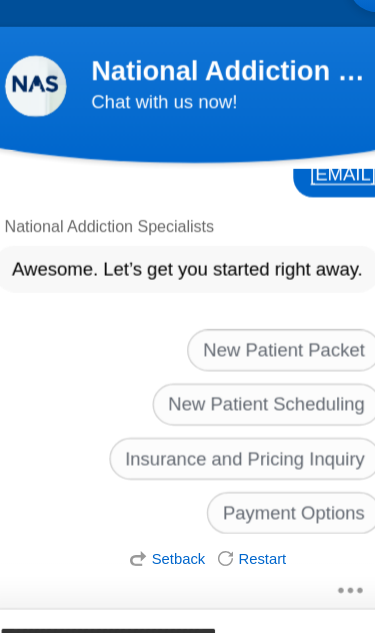 click on "**********" at bounding box center [150, 523] 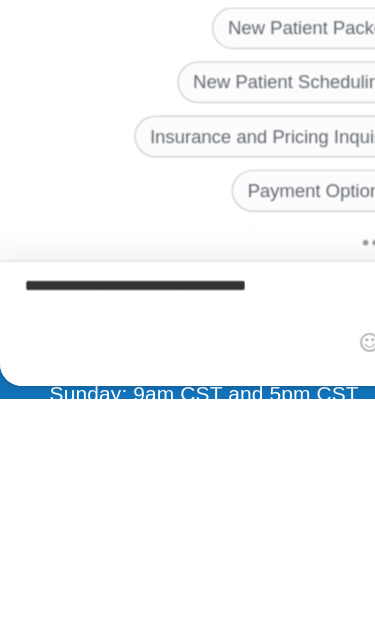 type on "**********" 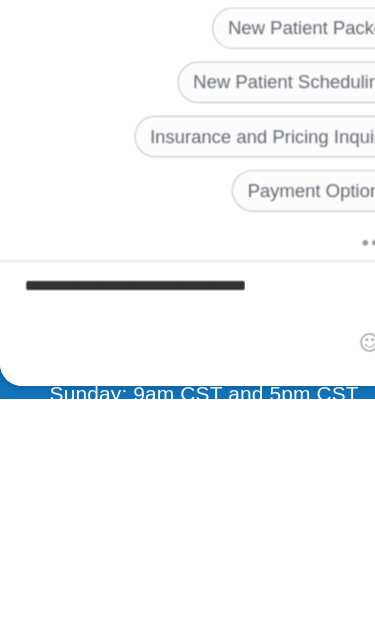 click on "New Patient Scheduling" at bounding box center (234, -5) 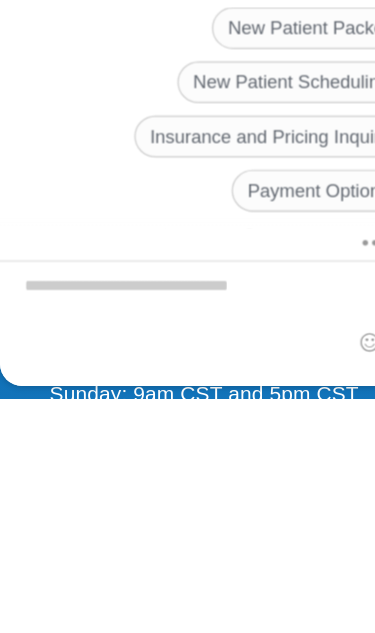 scroll, scrollTop: 620, scrollLeft: 0, axis: vertical 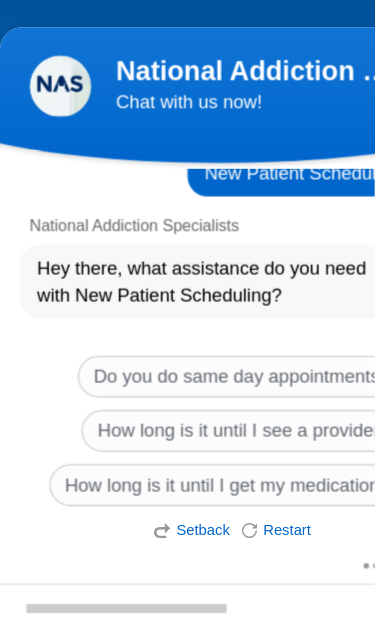 click on "Do you do same day appointments?" at bounding box center [194, 294] 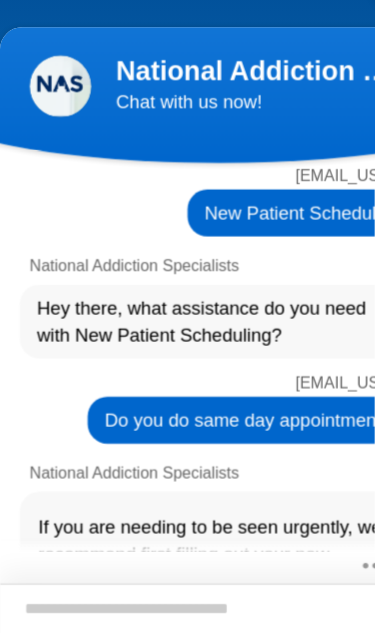 scroll, scrollTop: 1100, scrollLeft: 0, axis: vertical 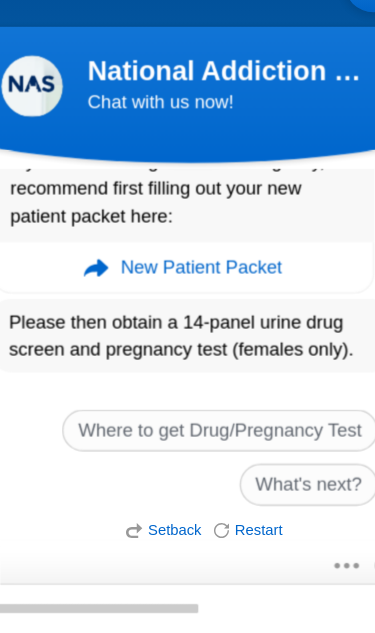 click at bounding box center (147, 513) 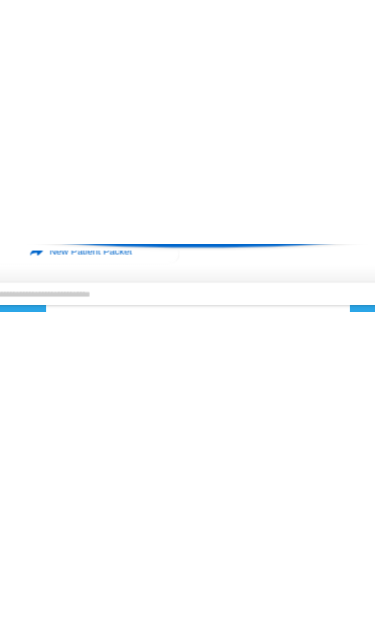 scroll, scrollTop: 4147, scrollLeft: 52, axis: both 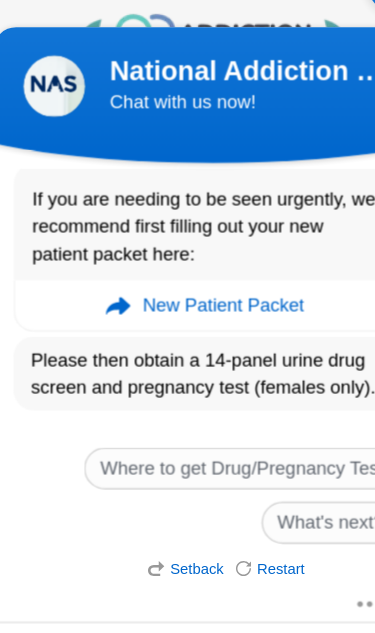 click on "Where to get Drug/Pregnancy Test" at bounding box center (193, 369) 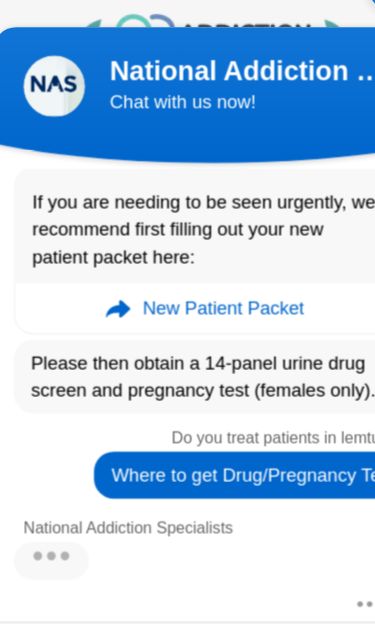 scroll, scrollTop: 1069, scrollLeft: 0, axis: vertical 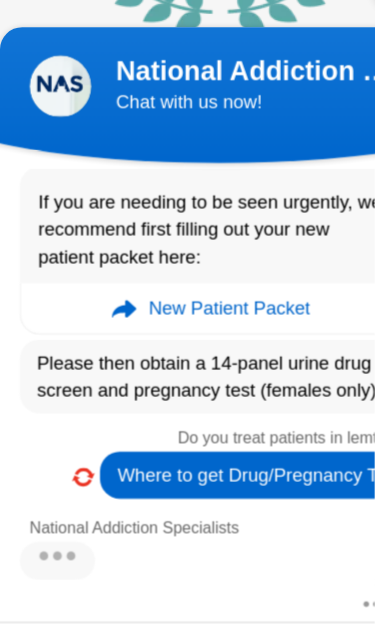click on "National Addiction Specialists" at bounding box center [175, 428] 